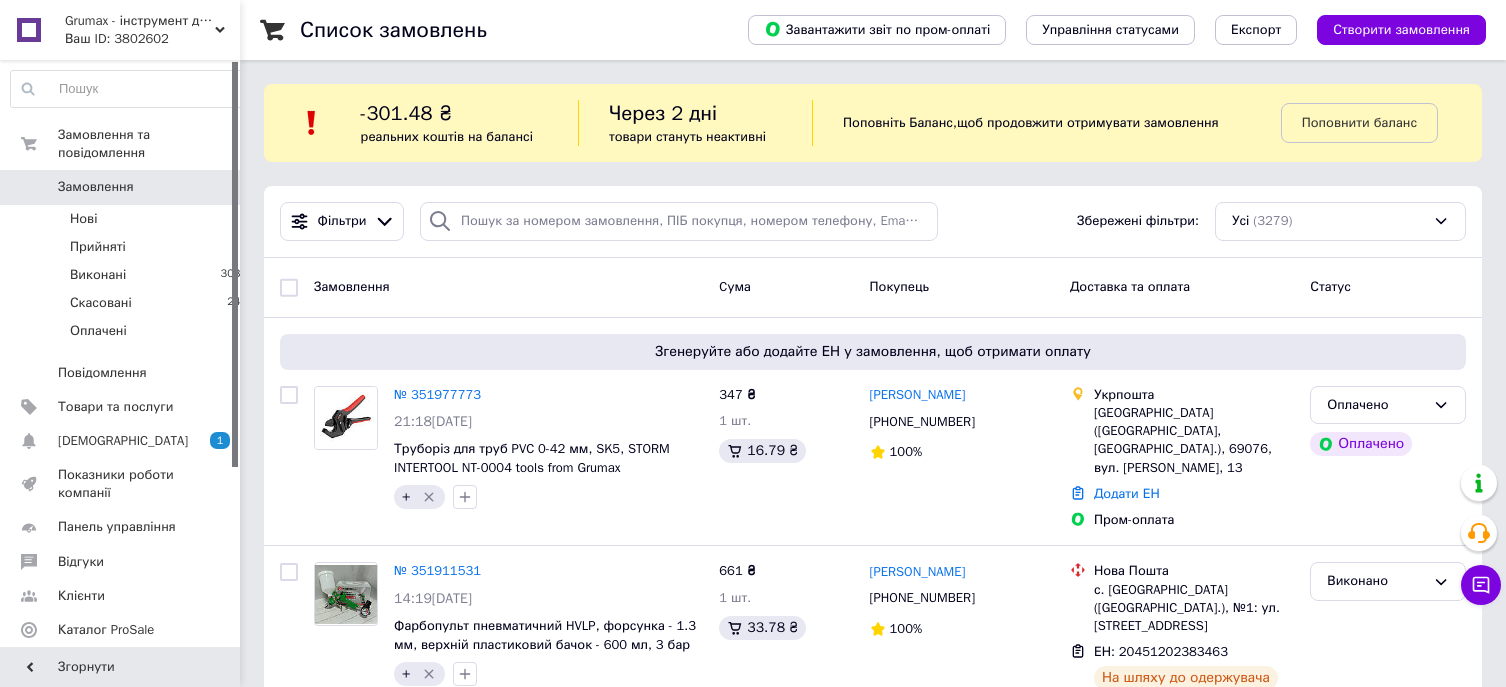 scroll, scrollTop: 0, scrollLeft: 0, axis: both 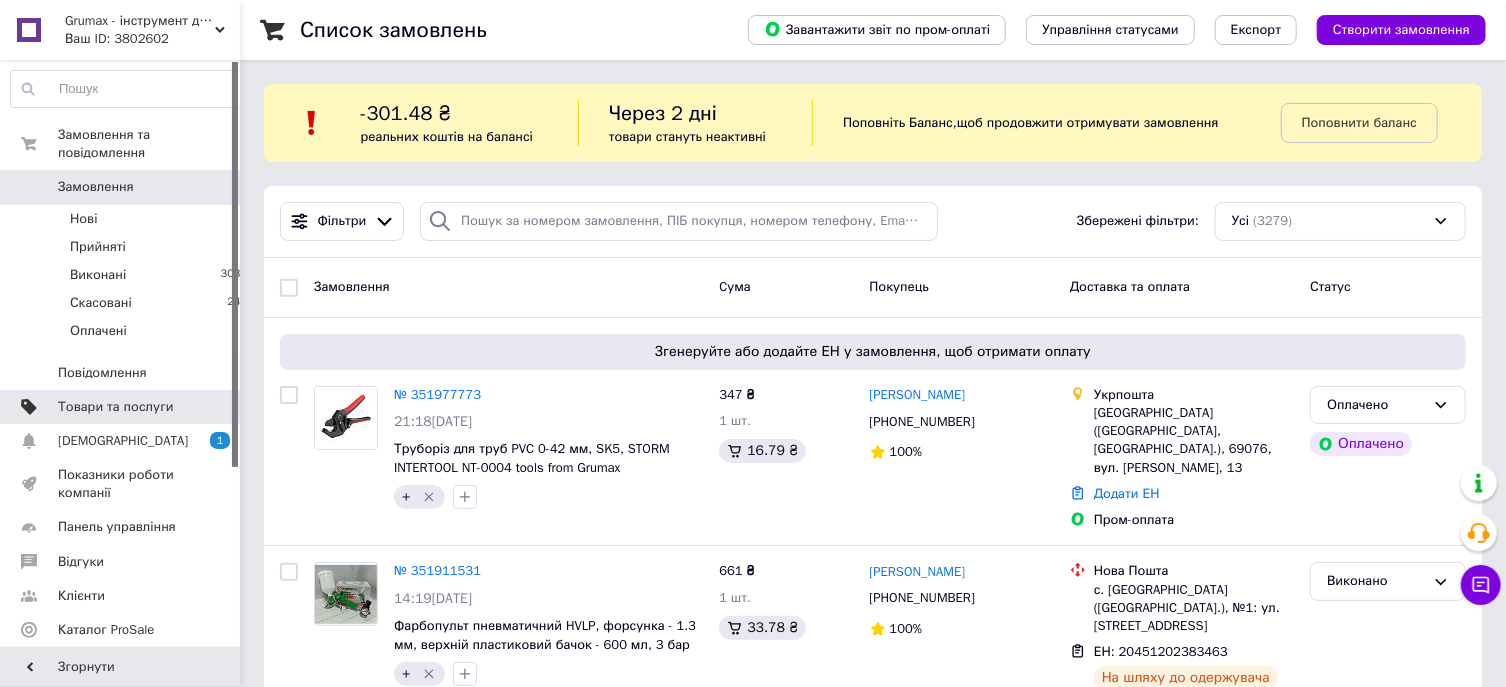 click on "Товари та послуги" at bounding box center [115, 407] 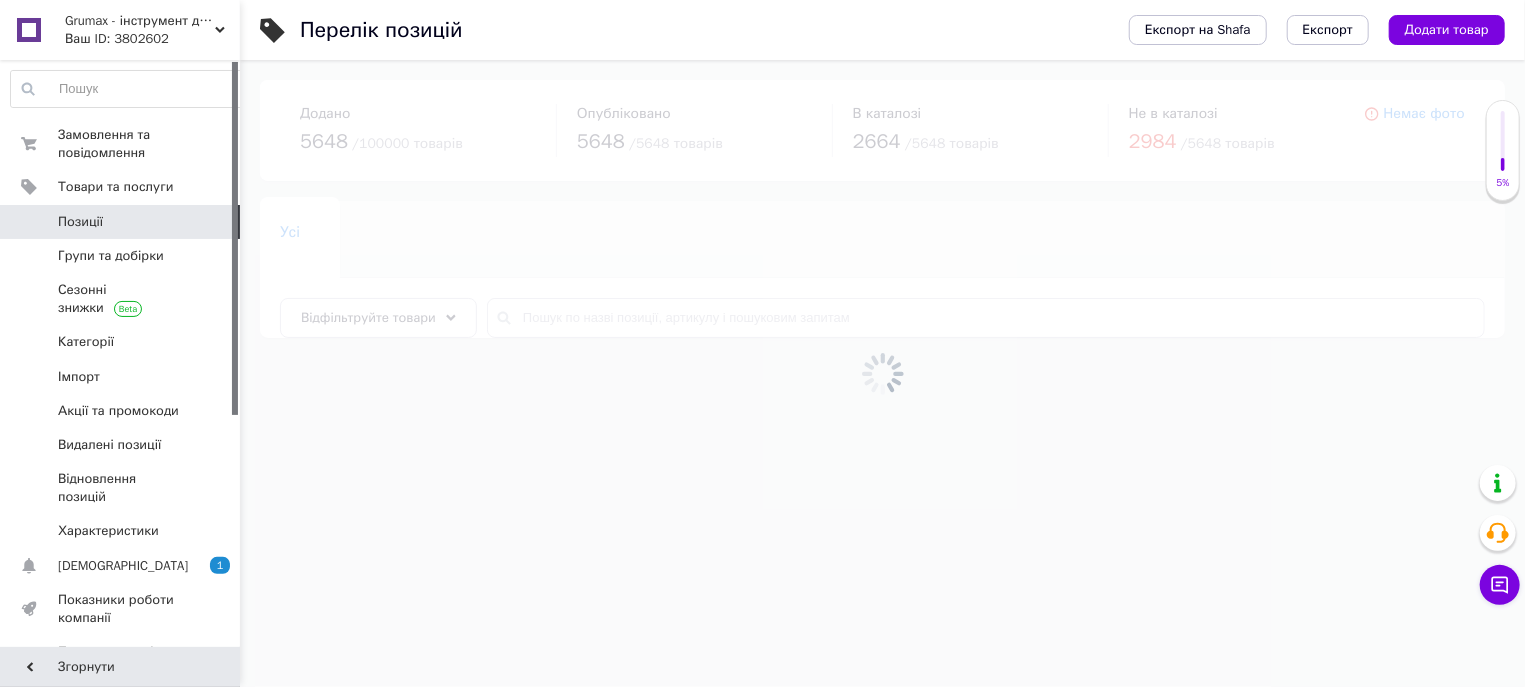 click at bounding box center [882, 373] 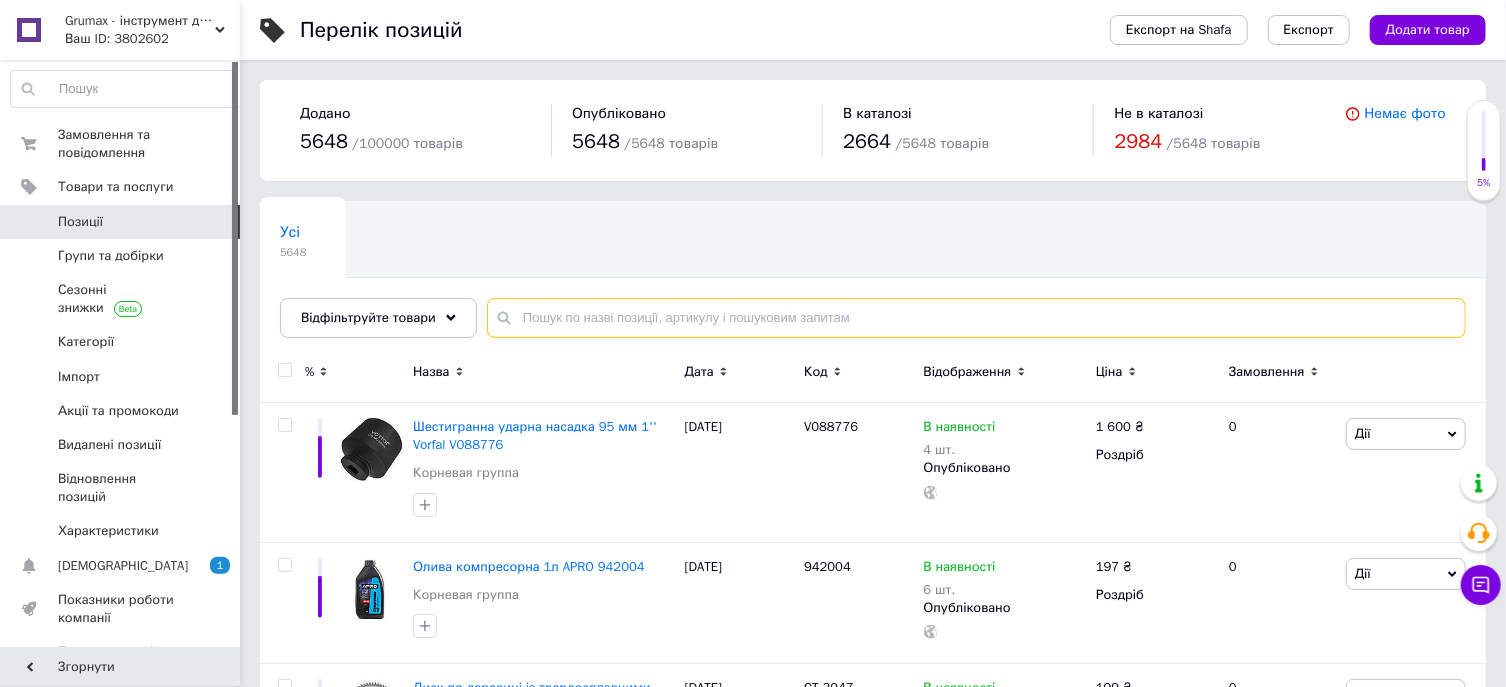 click at bounding box center [976, 318] 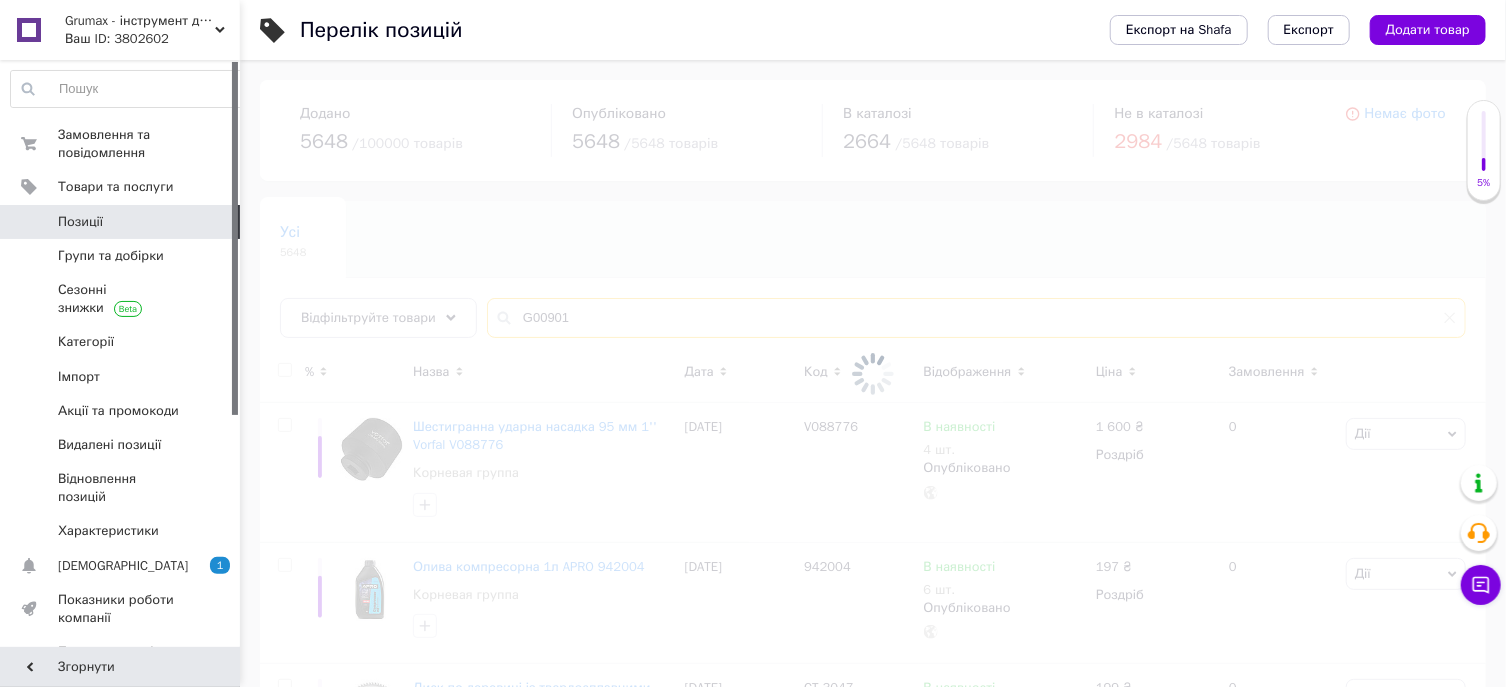 type on "G00901" 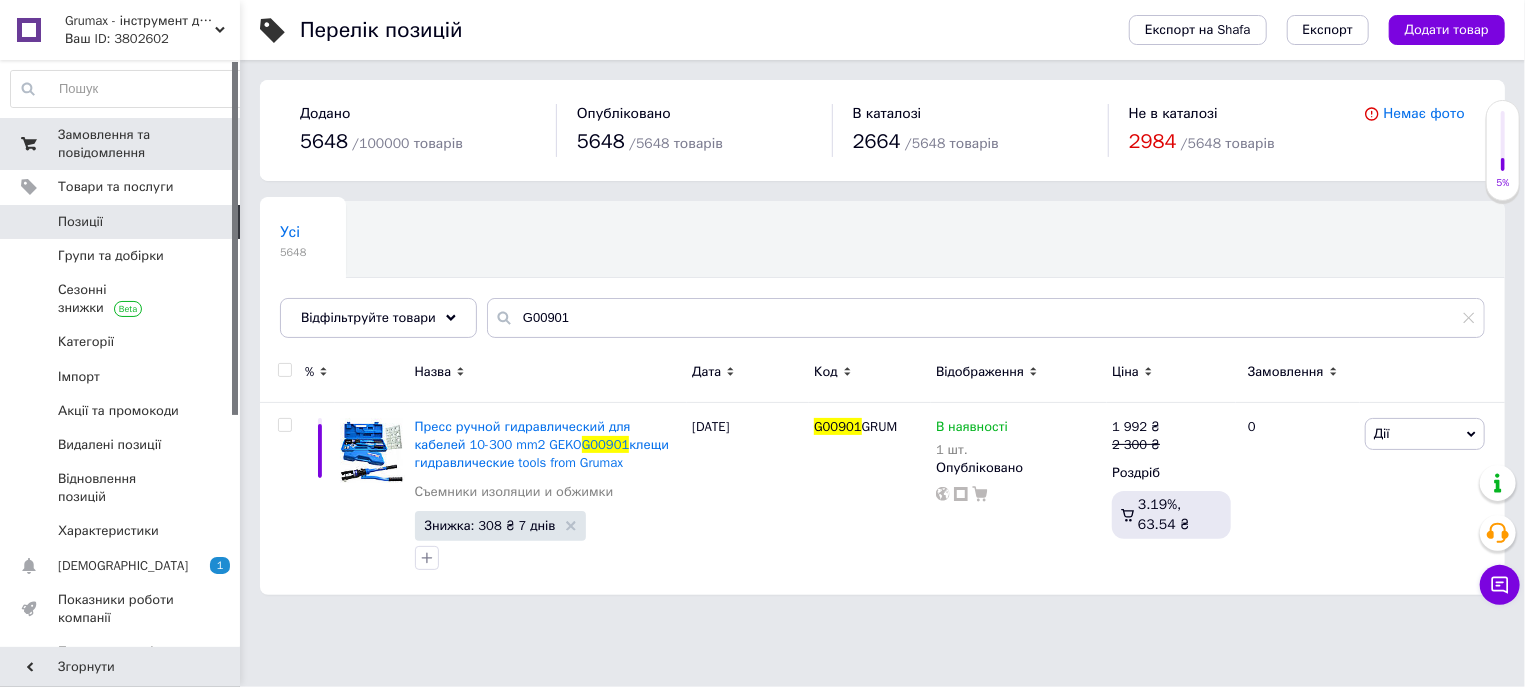 click on "Замовлення та повідомлення 0 0" at bounding box center [129, 144] 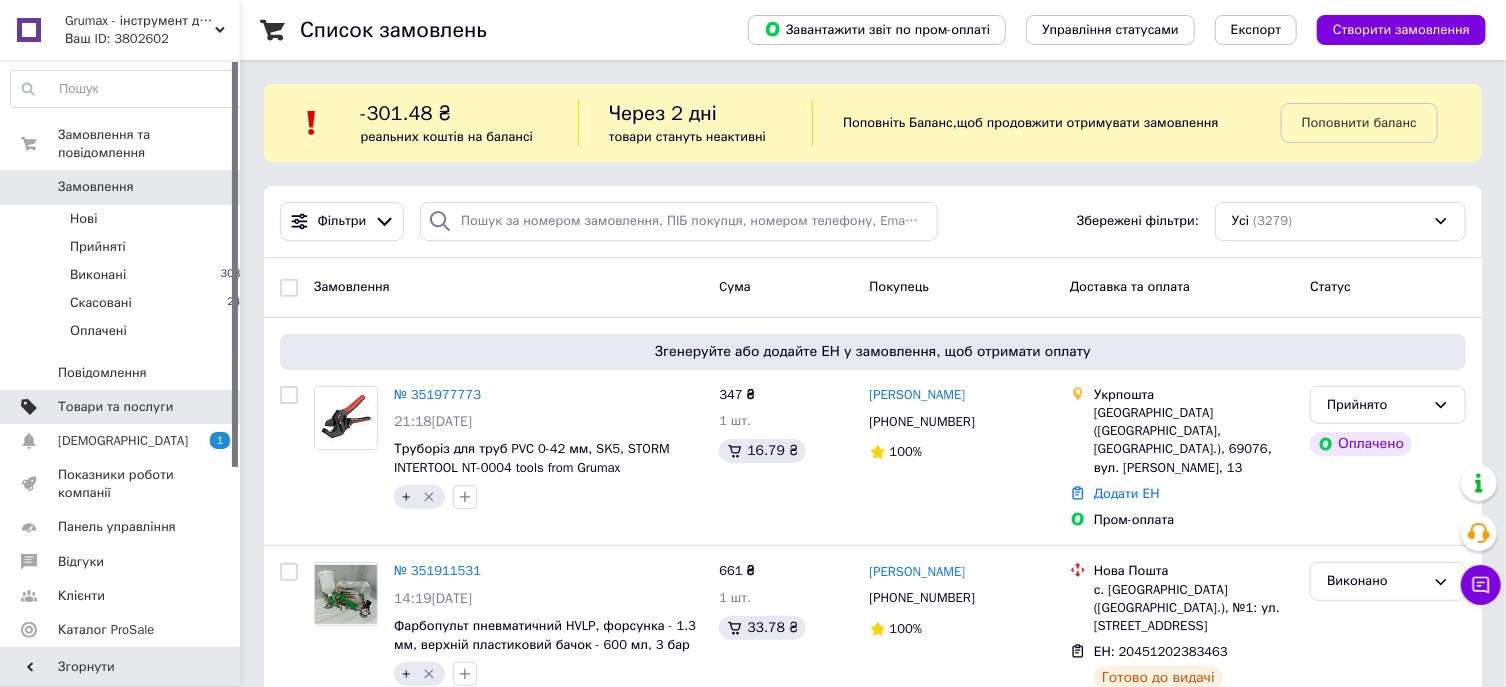 click at bounding box center (212, 407) 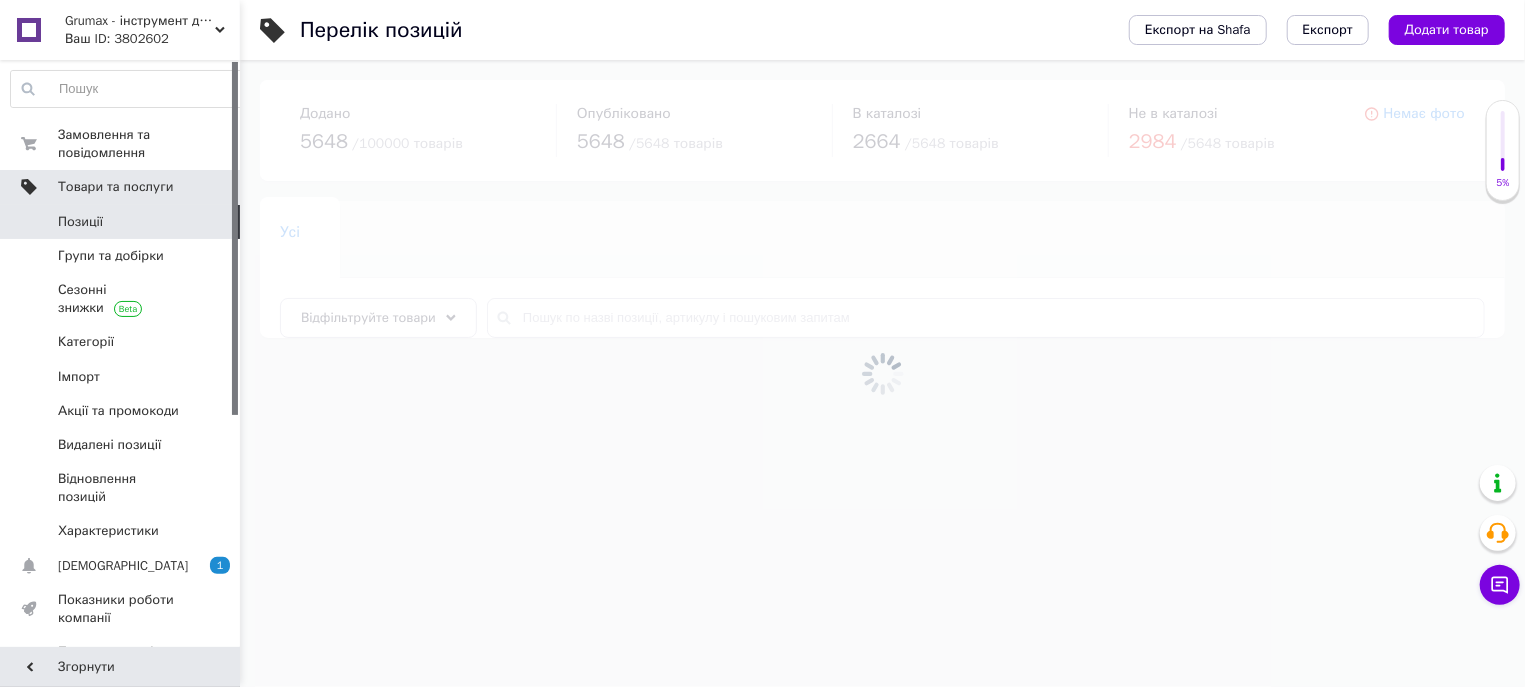 click at bounding box center [882, 373] 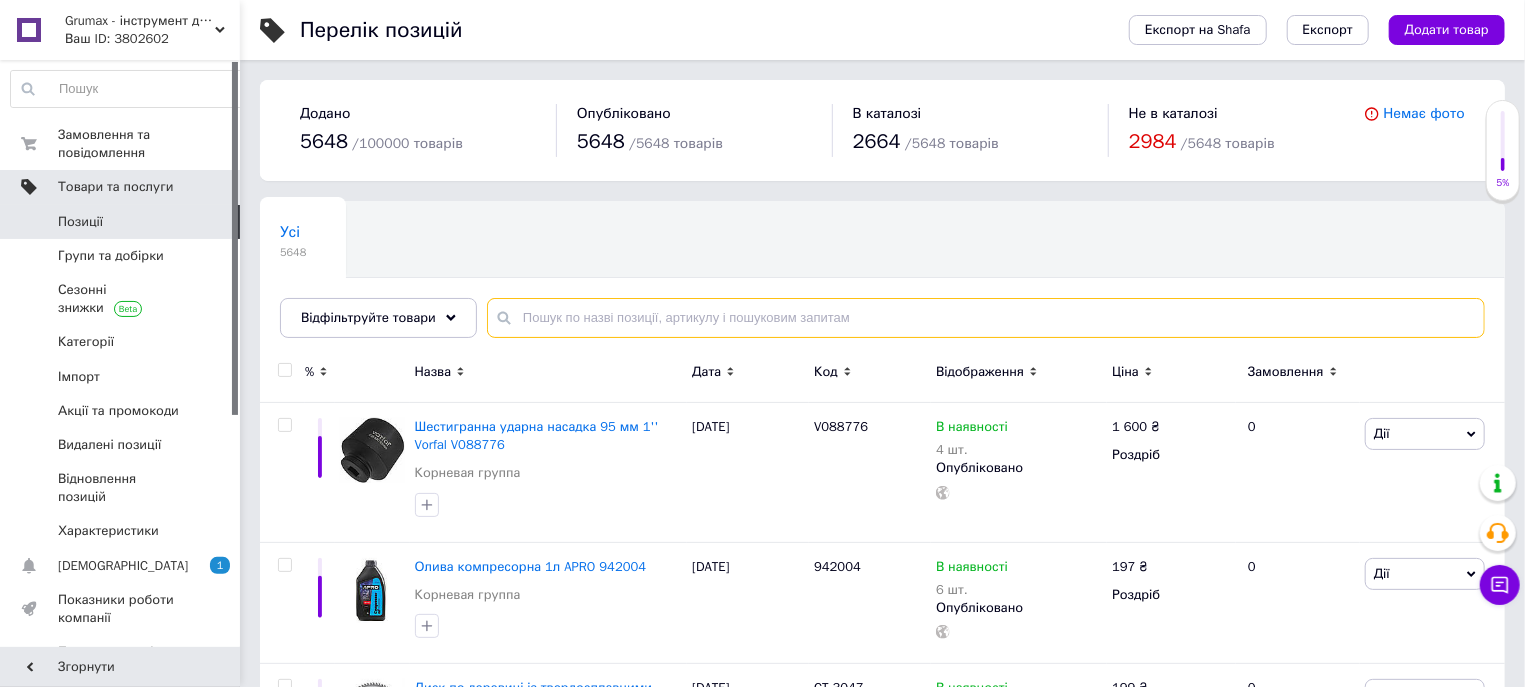 click at bounding box center [986, 318] 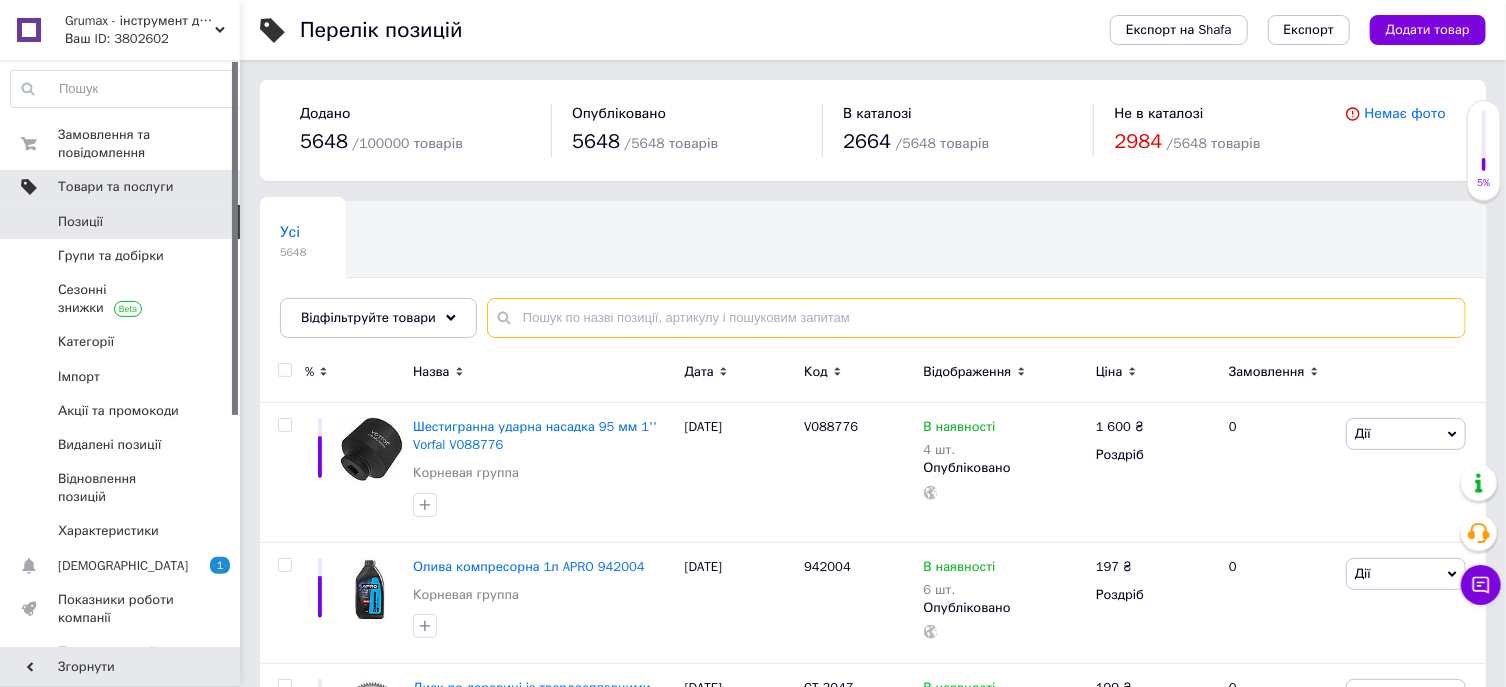click at bounding box center (976, 318) 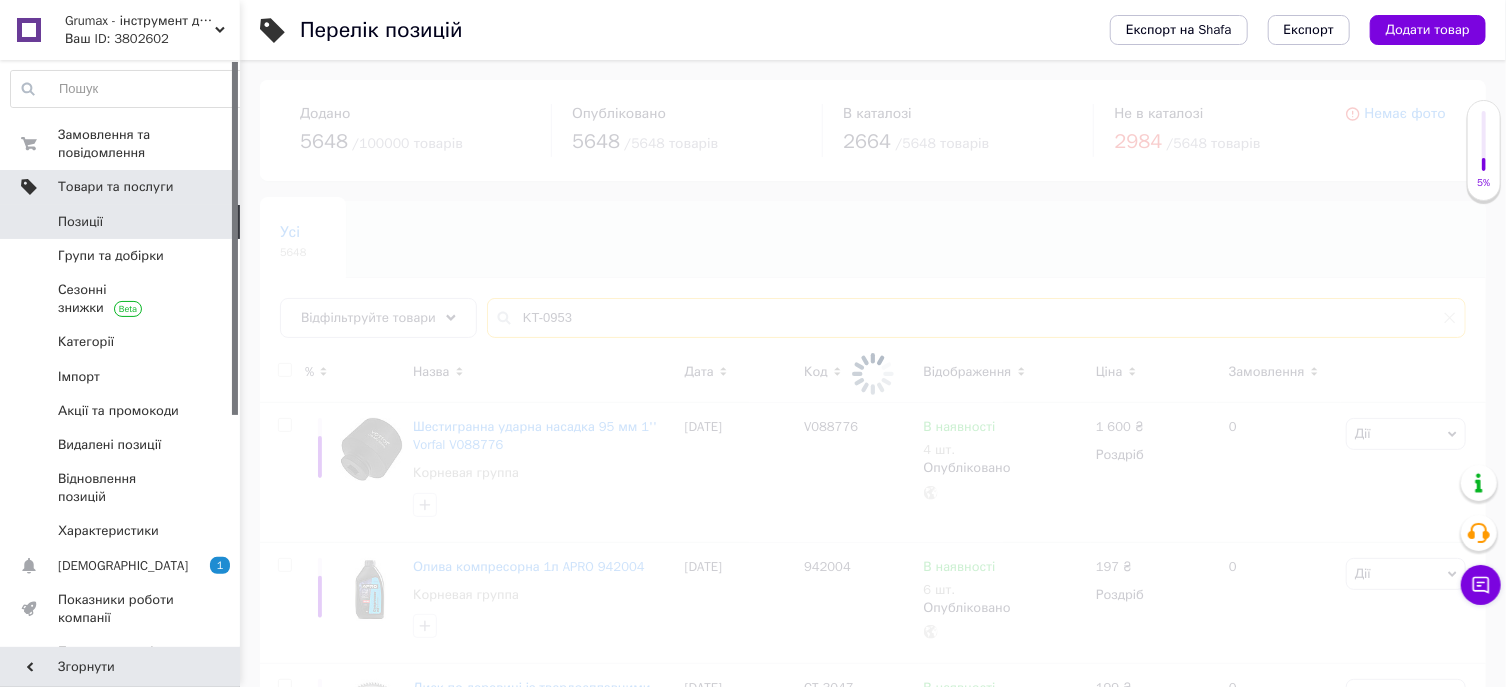 type on "KT-0953" 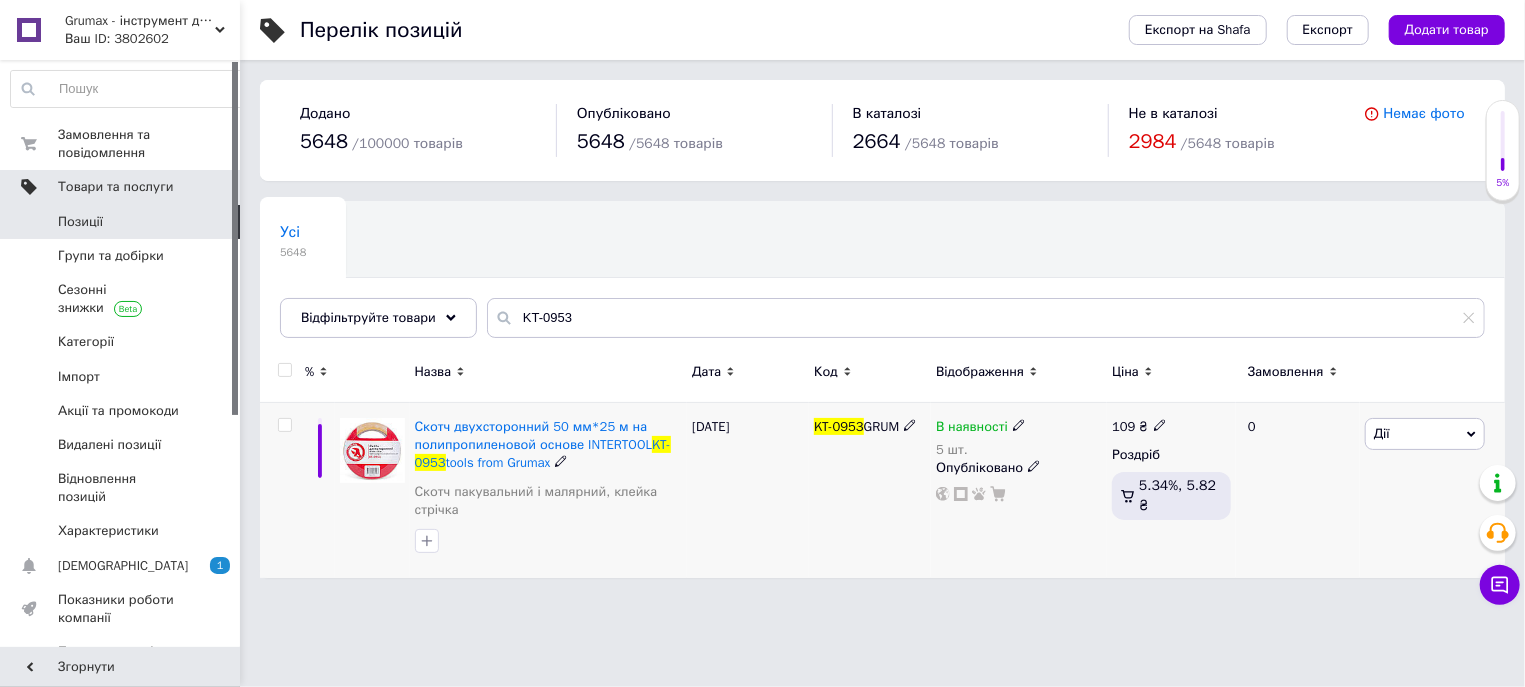 click 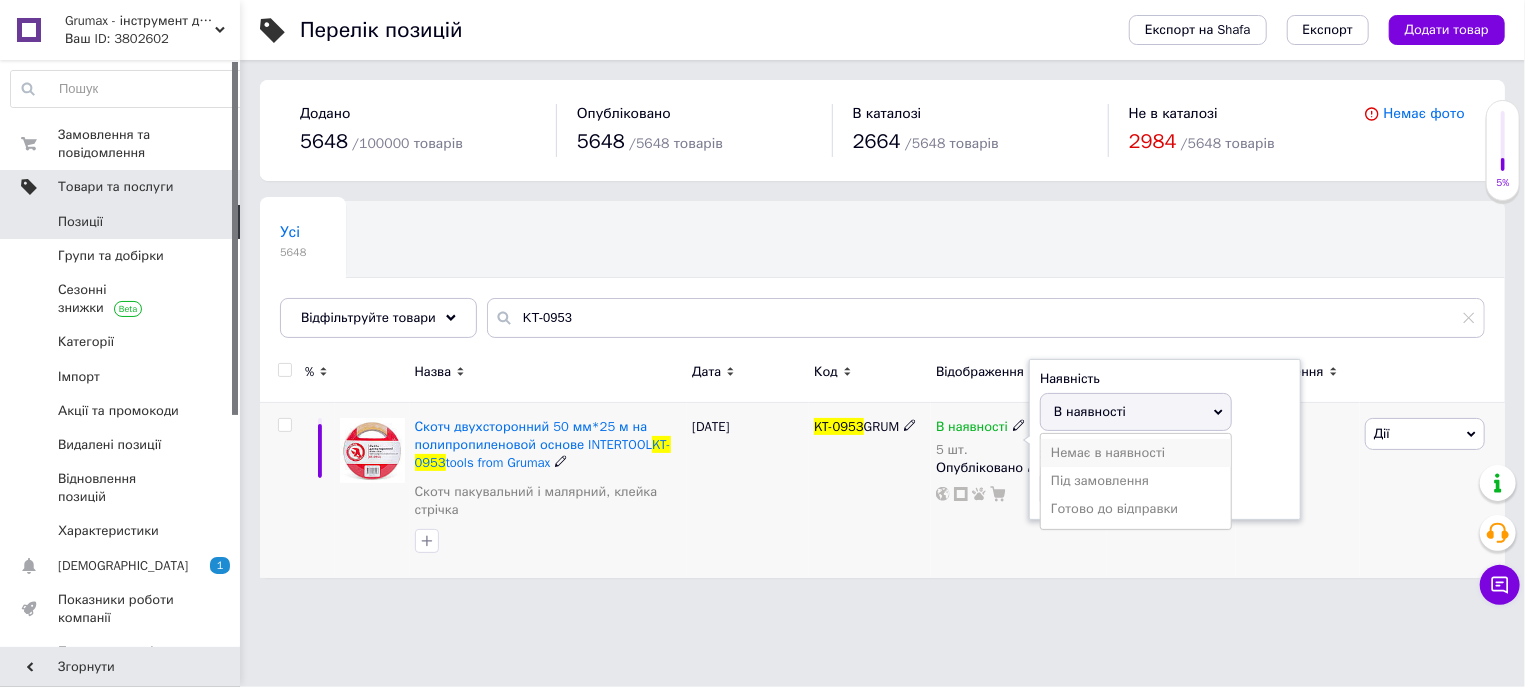 click on "Немає в наявності" at bounding box center [1136, 453] 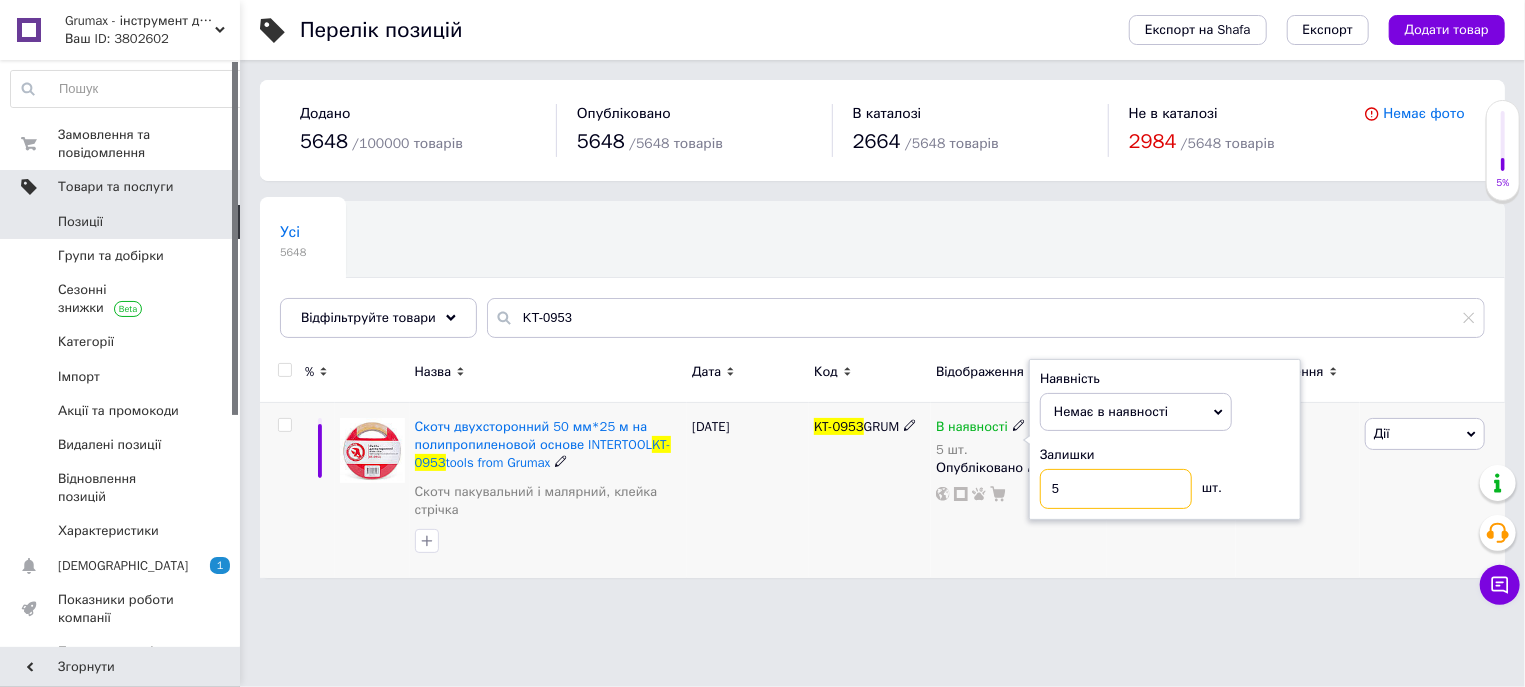 drag, startPoint x: 1101, startPoint y: 497, endPoint x: 996, endPoint y: 538, distance: 112.720894 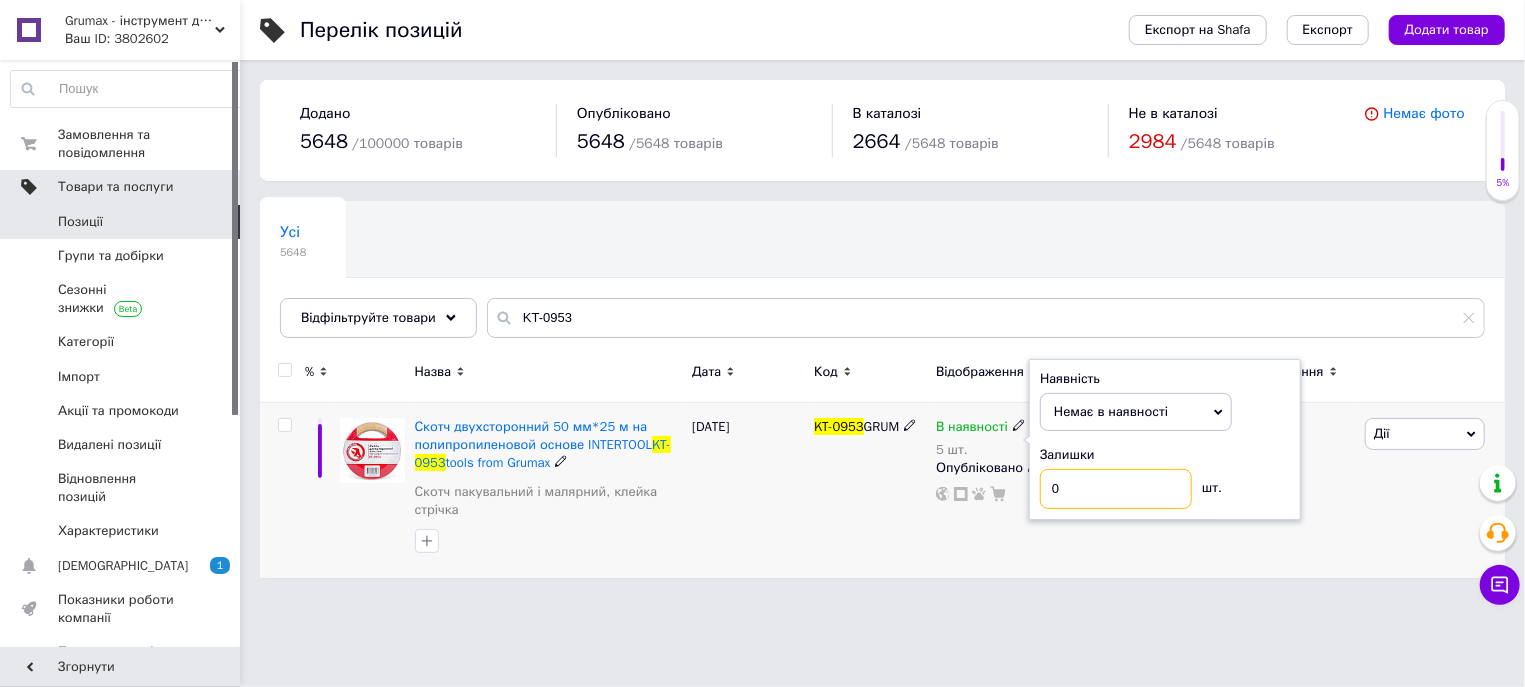 type on "0" 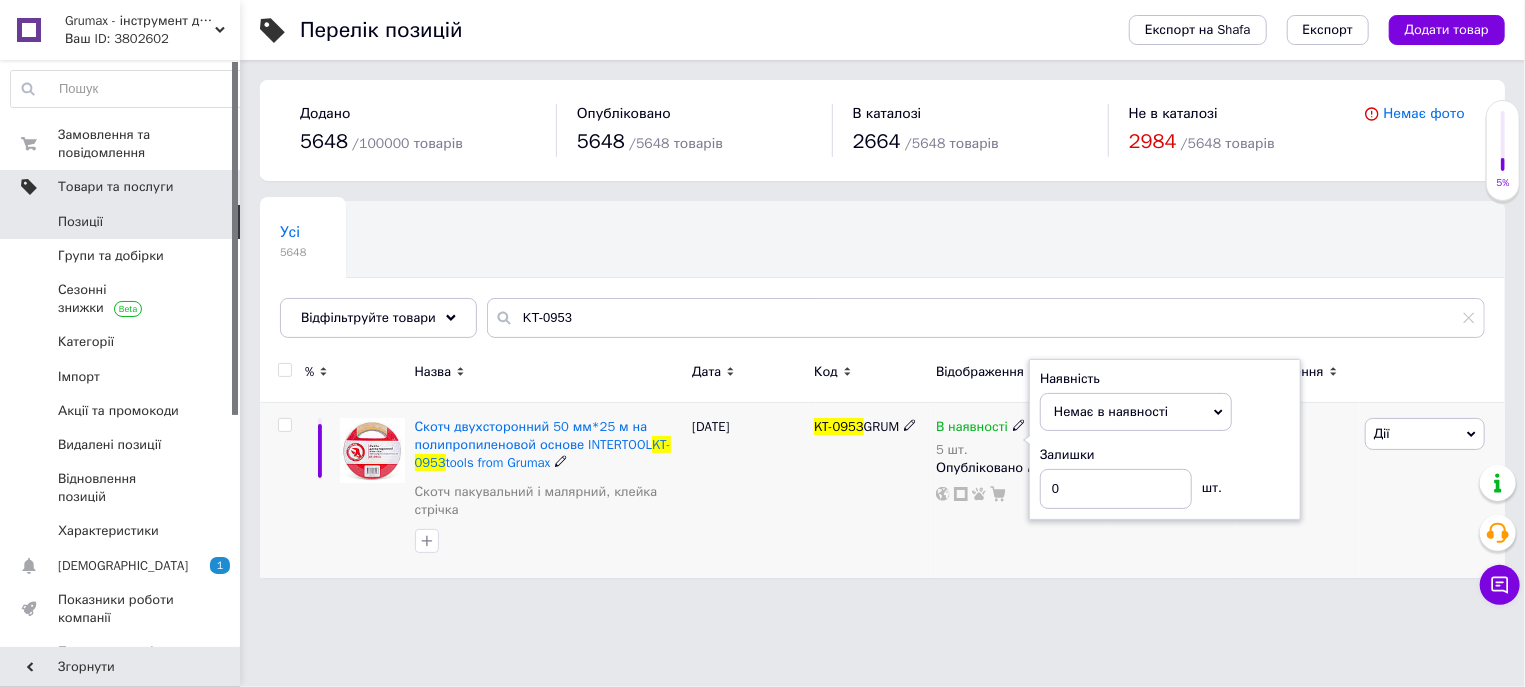 click on "[DATE]" at bounding box center [748, 490] 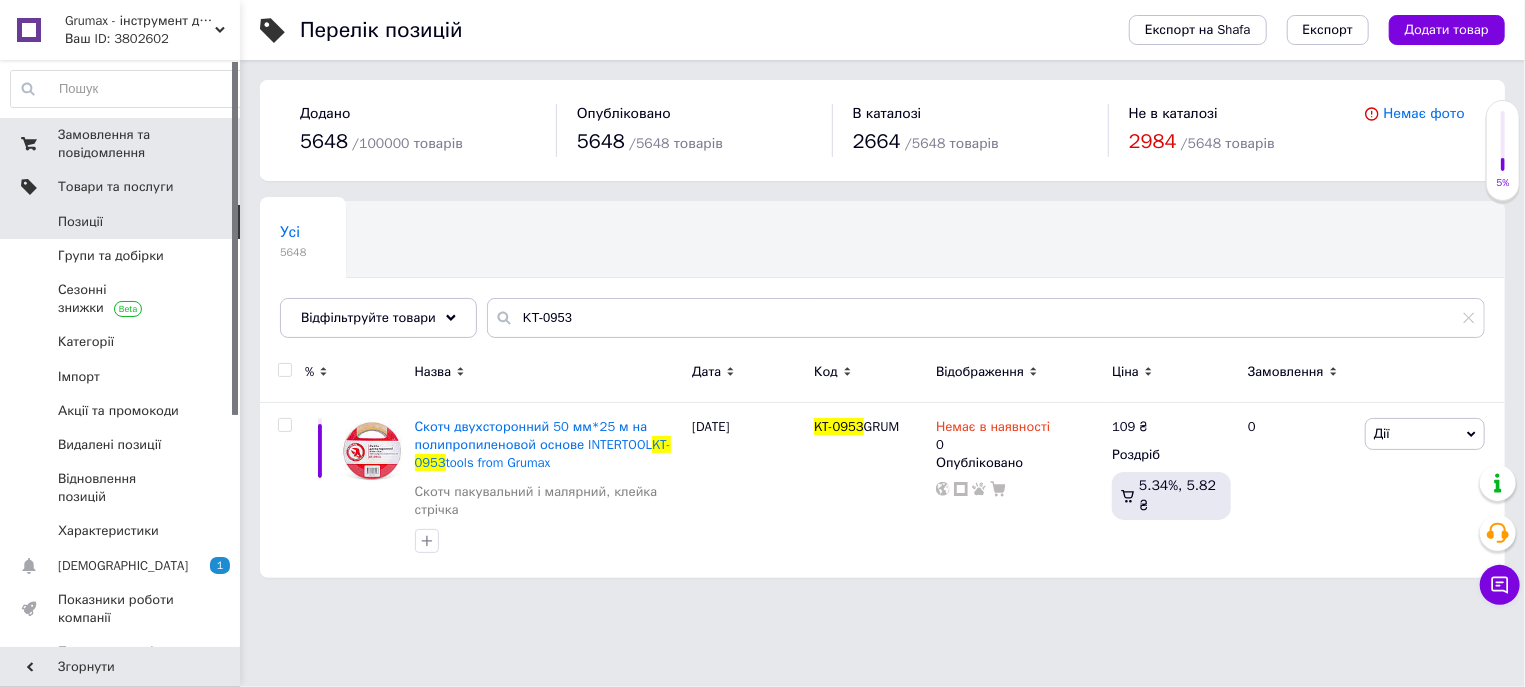 click on "Замовлення та повідомлення" at bounding box center [121, 144] 